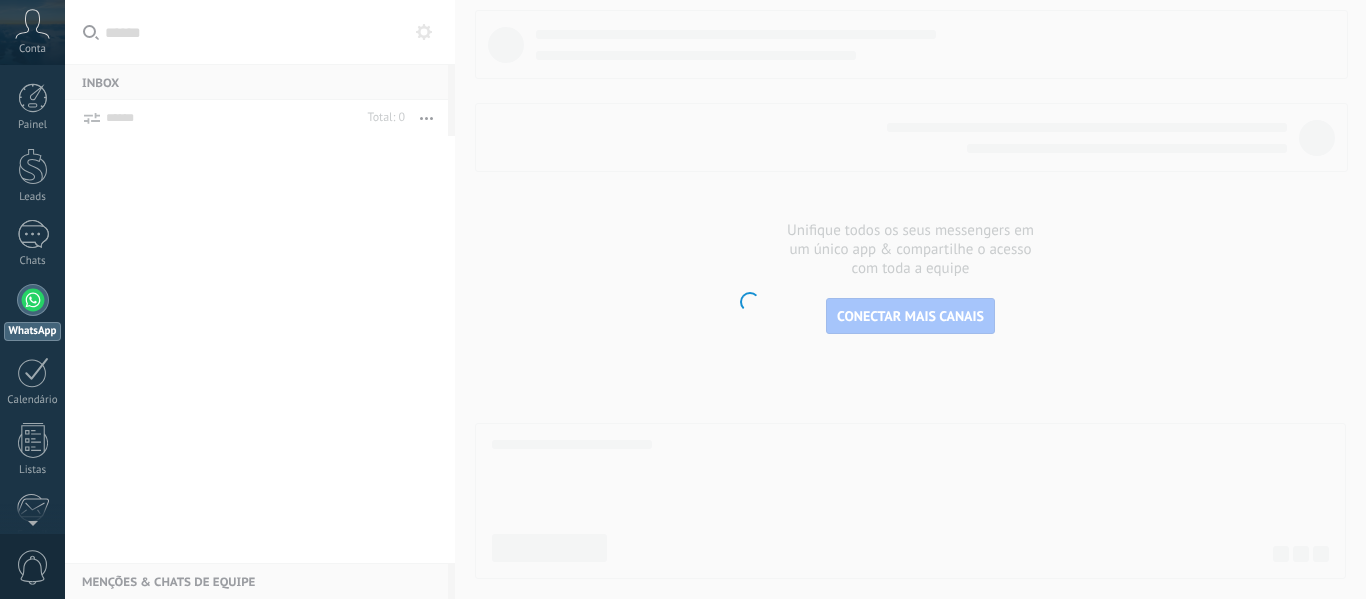 scroll, scrollTop: 0, scrollLeft: 0, axis: both 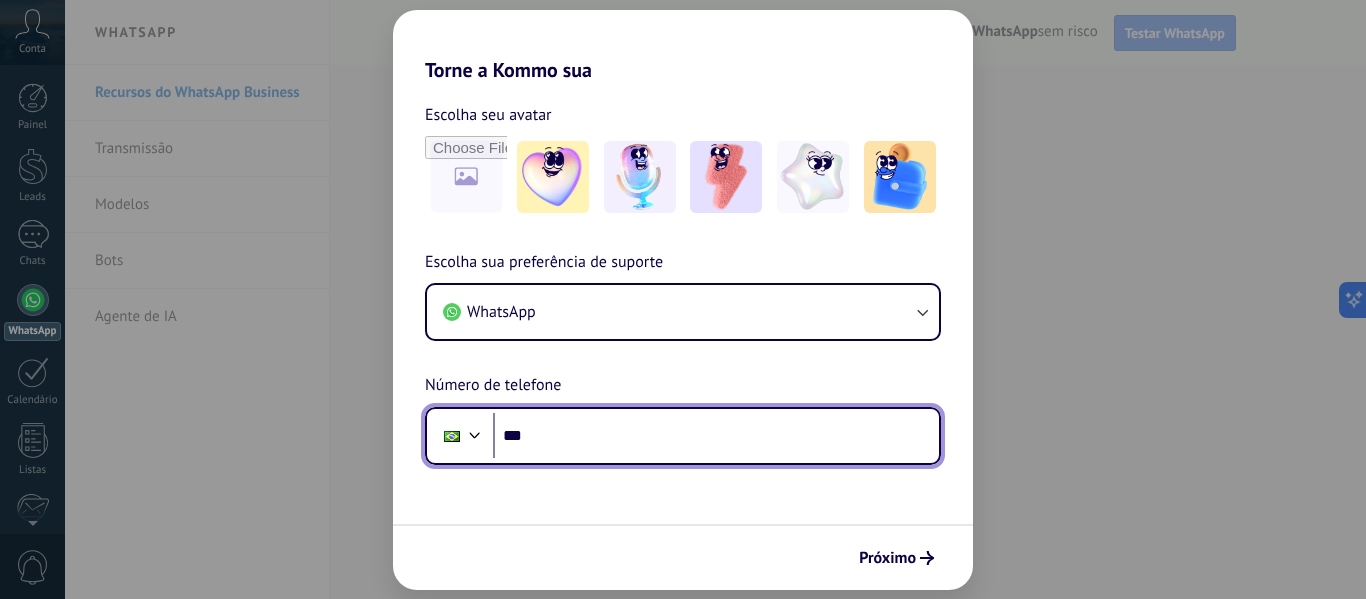 click on "***" at bounding box center (716, 436) 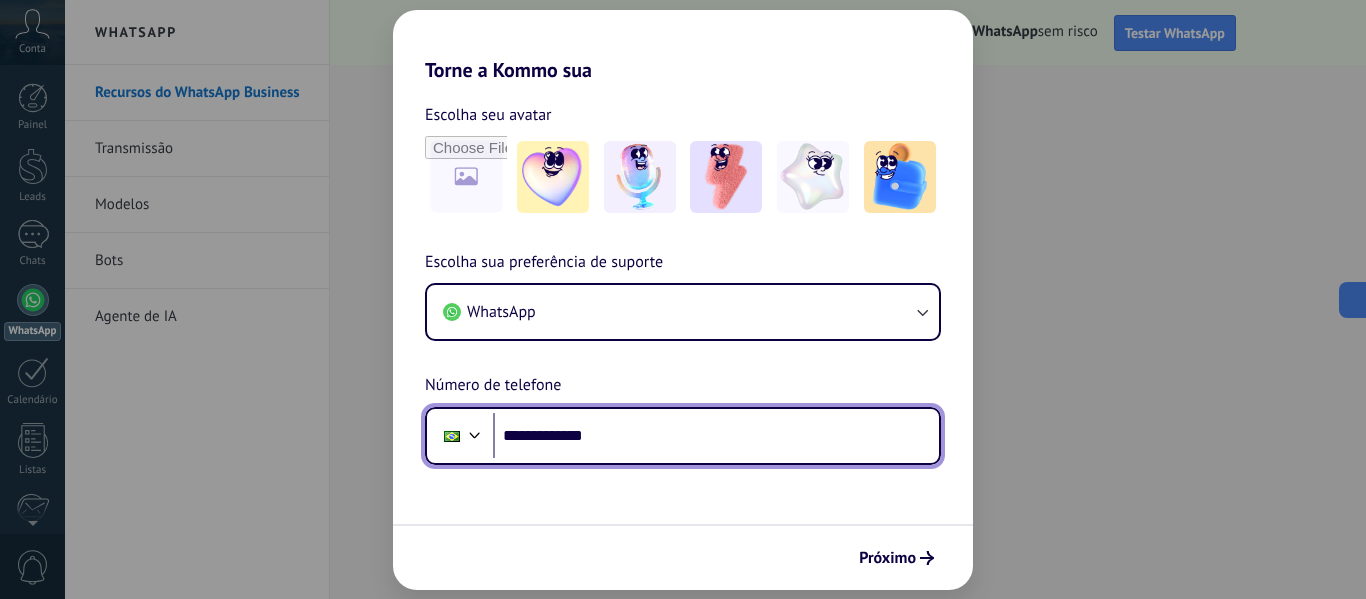 scroll, scrollTop: 0, scrollLeft: 0, axis: both 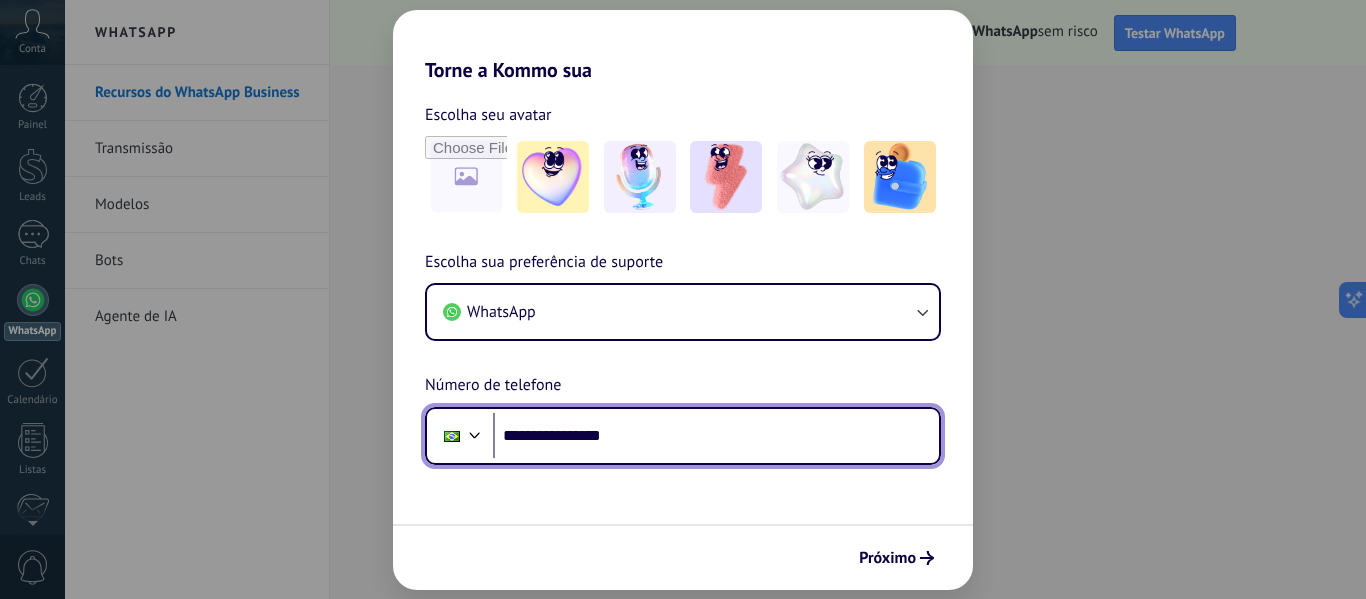 type on "**********" 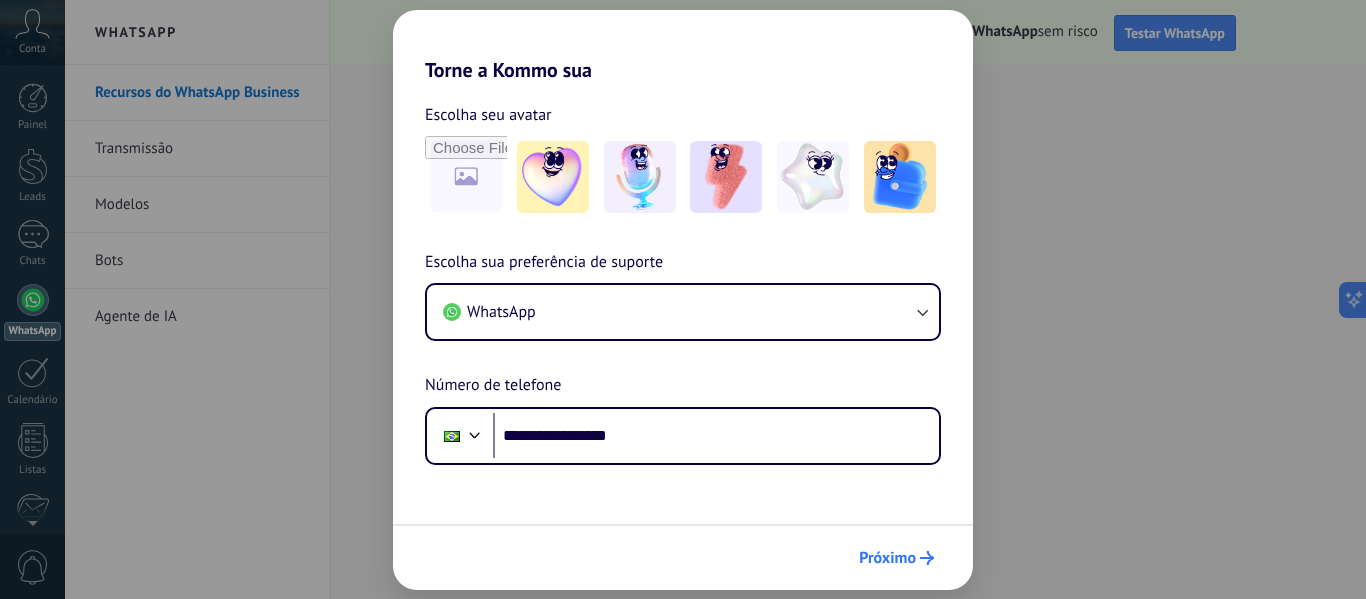 click on "Próximo" at bounding box center (887, 558) 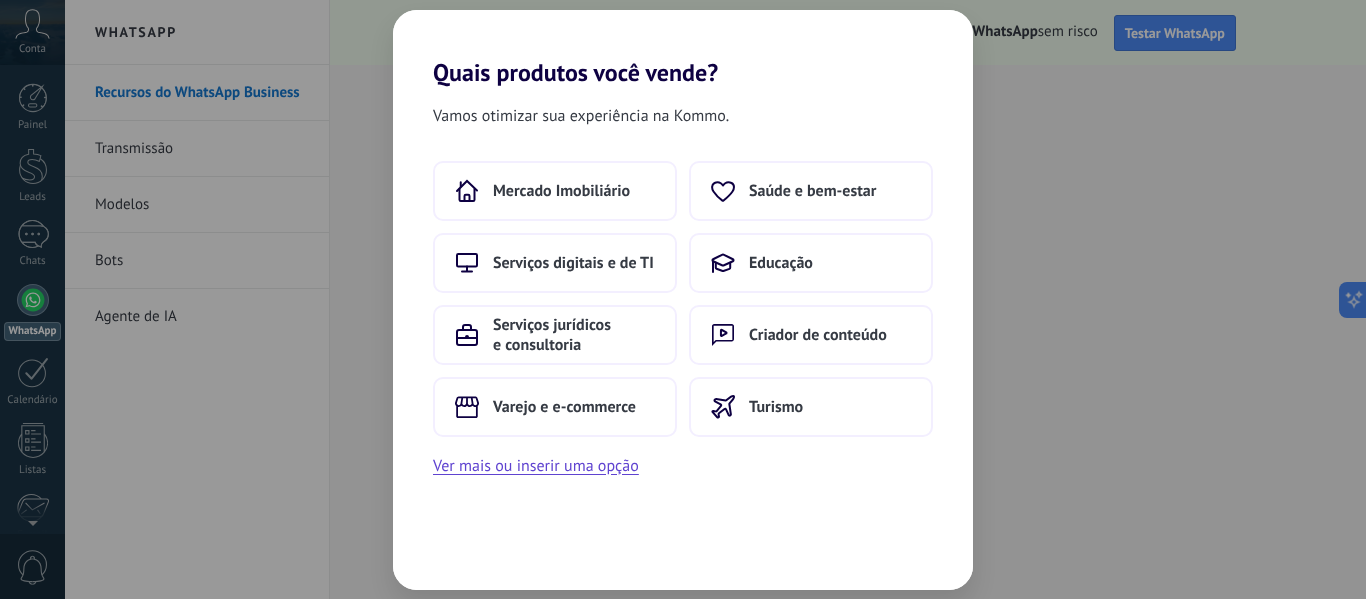 scroll, scrollTop: 0, scrollLeft: 0, axis: both 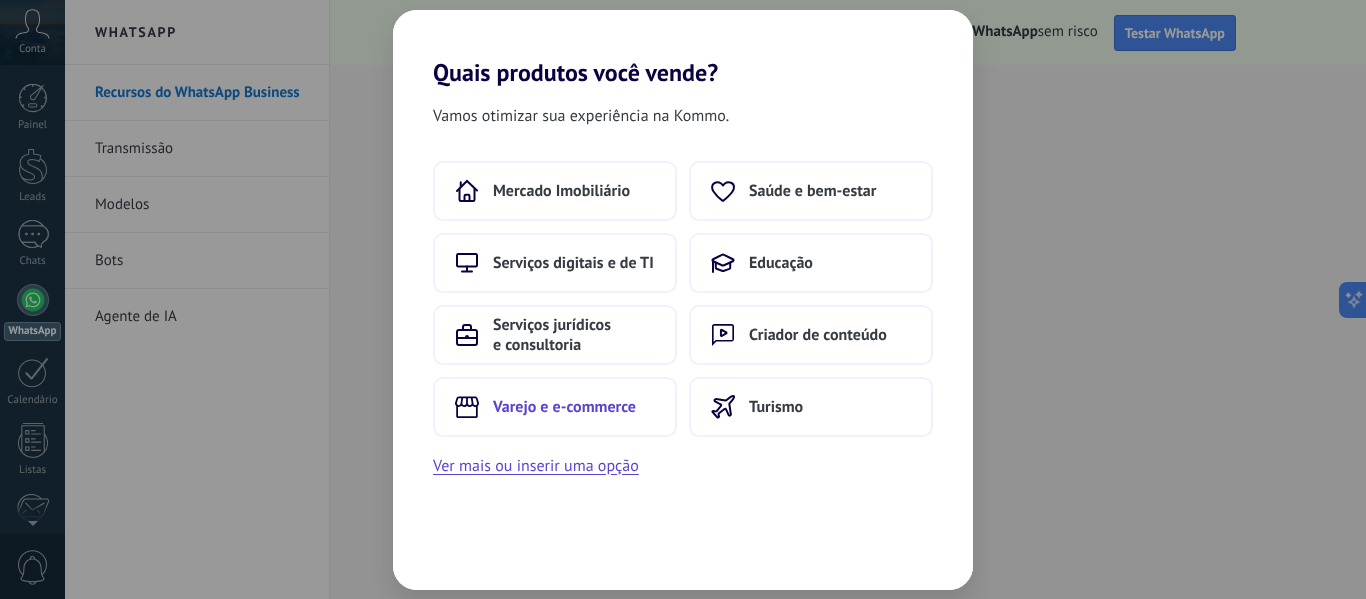 click on "Varejo e e-commerce" at bounding box center (564, 407) 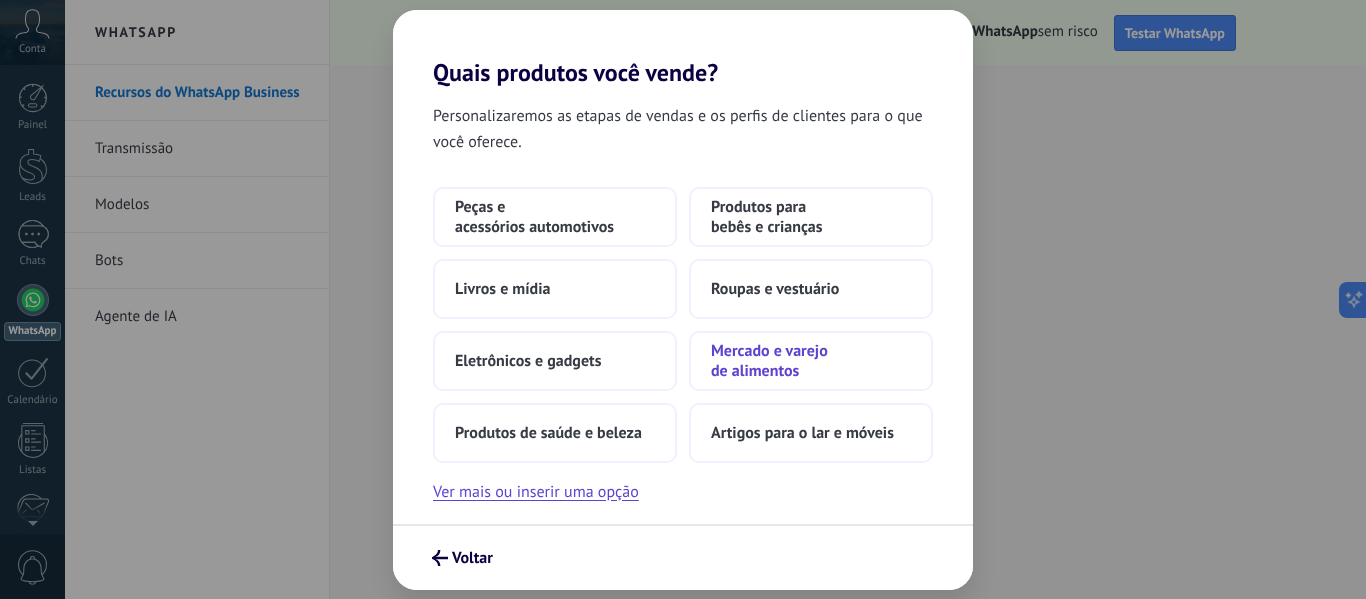 click on "Mercado e varejo de alimentos" at bounding box center (811, 361) 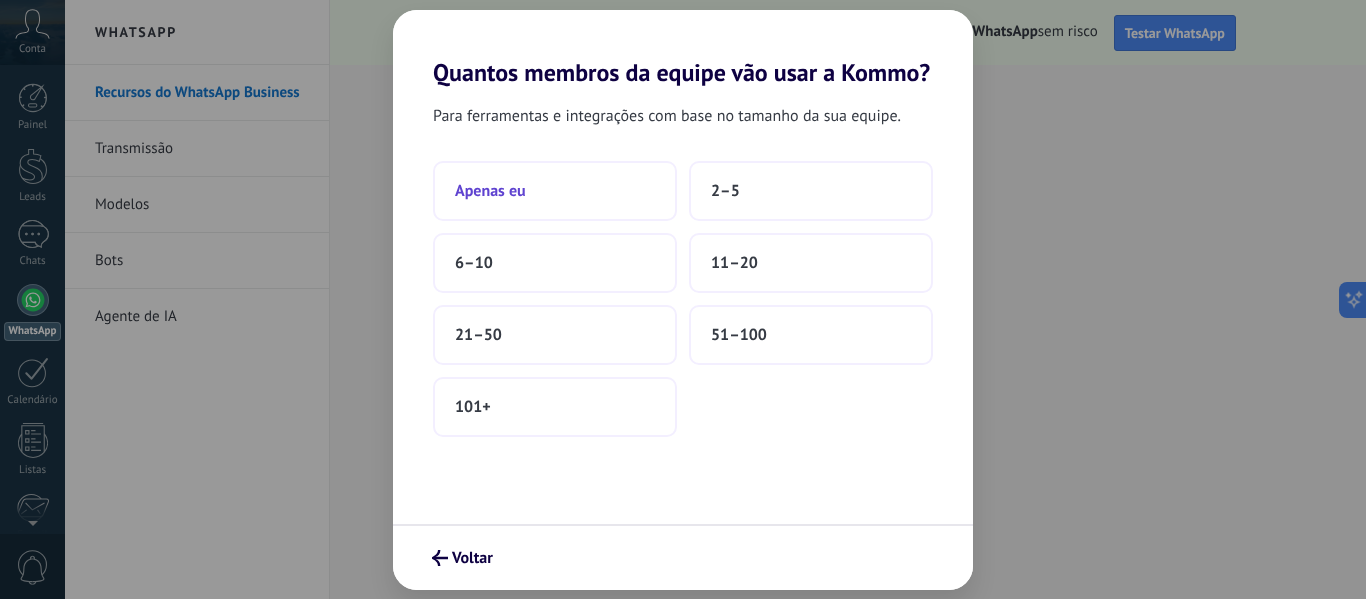 click on "Apenas eu" at bounding box center (555, 191) 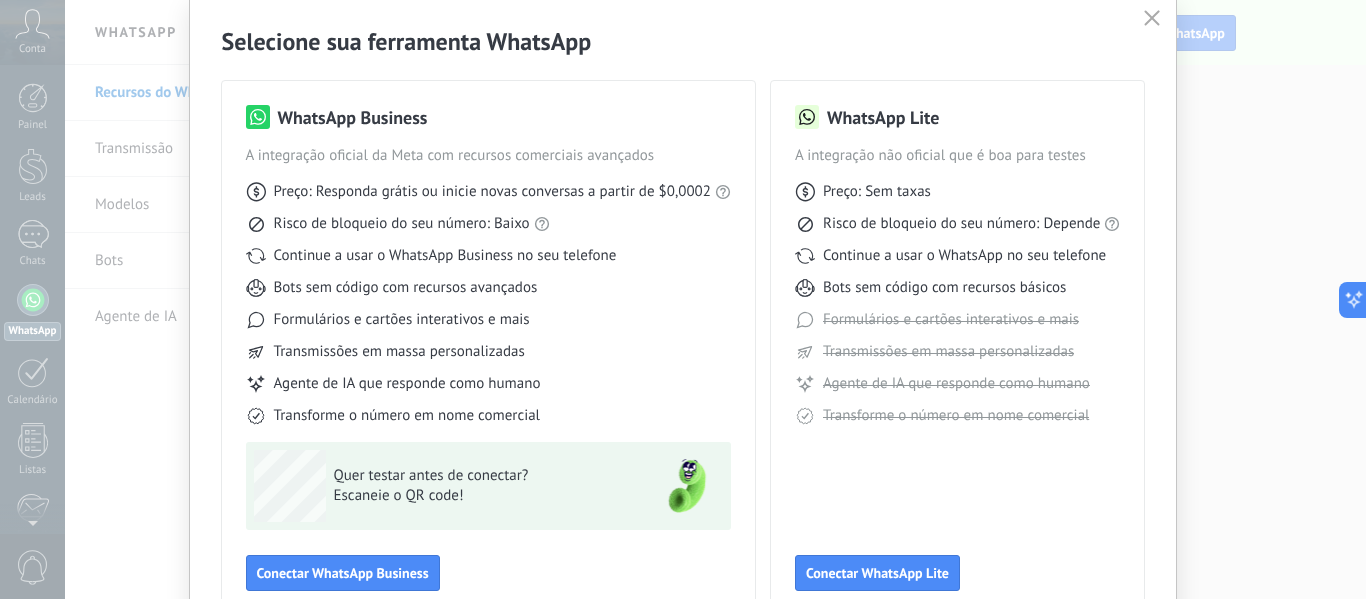 scroll, scrollTop: 0, scrollLeft: 0, axis: both 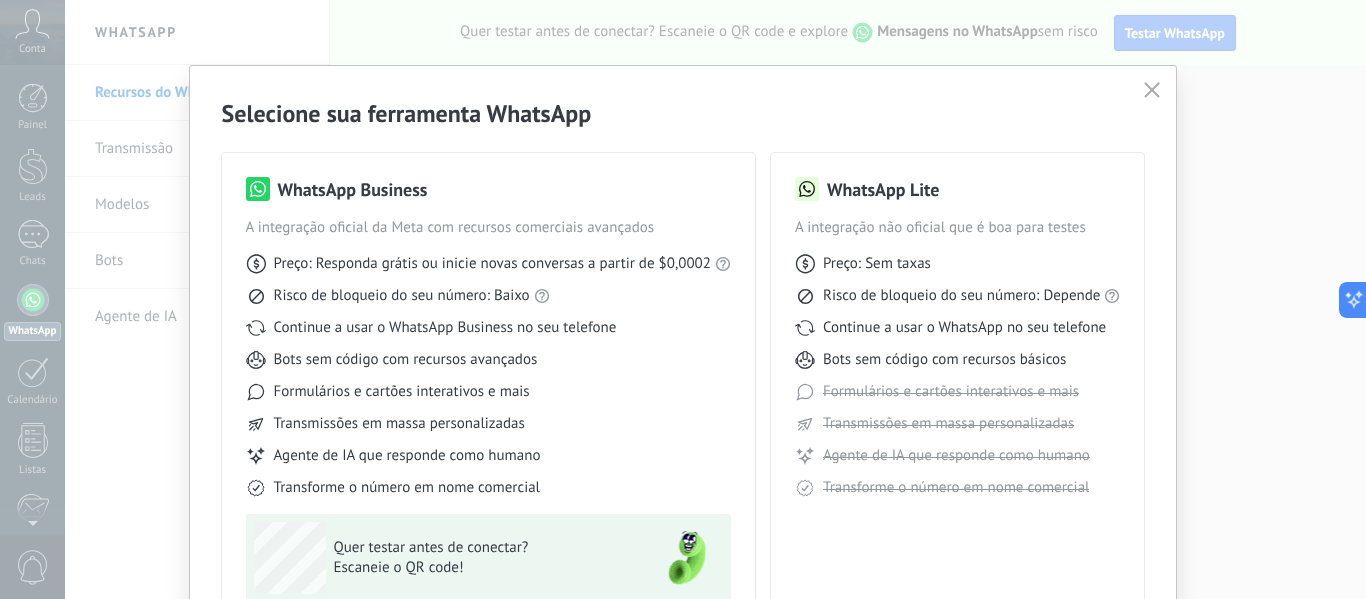 click at bounding box center [1152, 91] 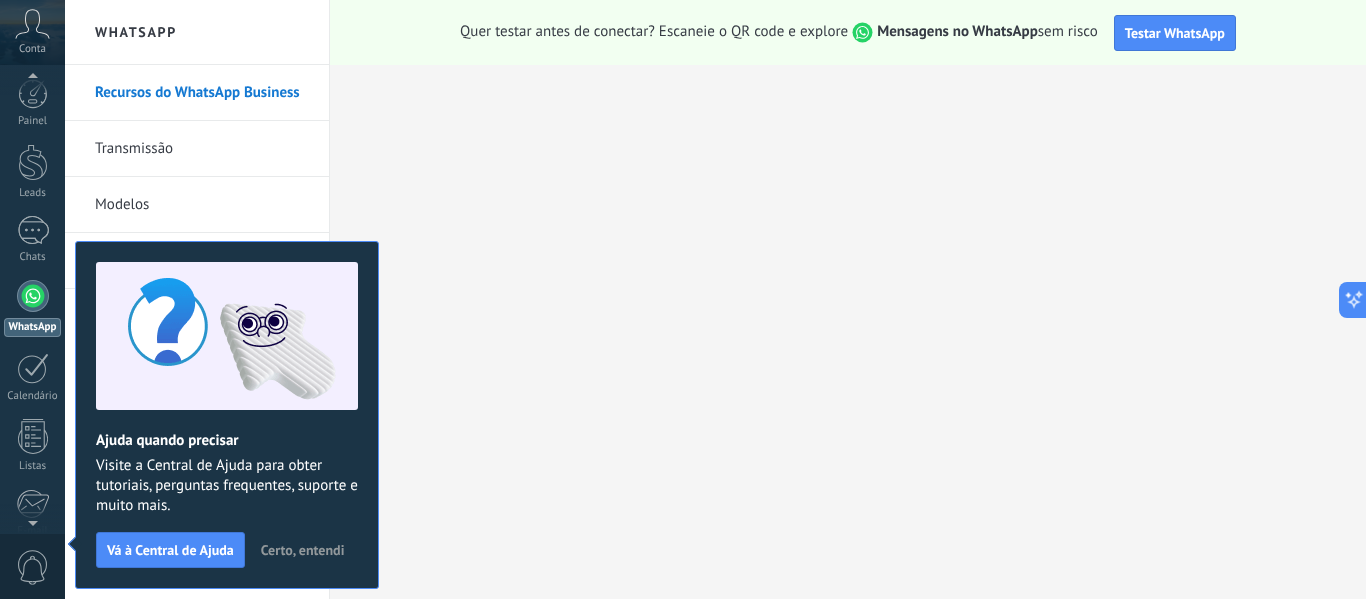 scroll, scrollTop: 0, scrollLeft: 0, axis: both 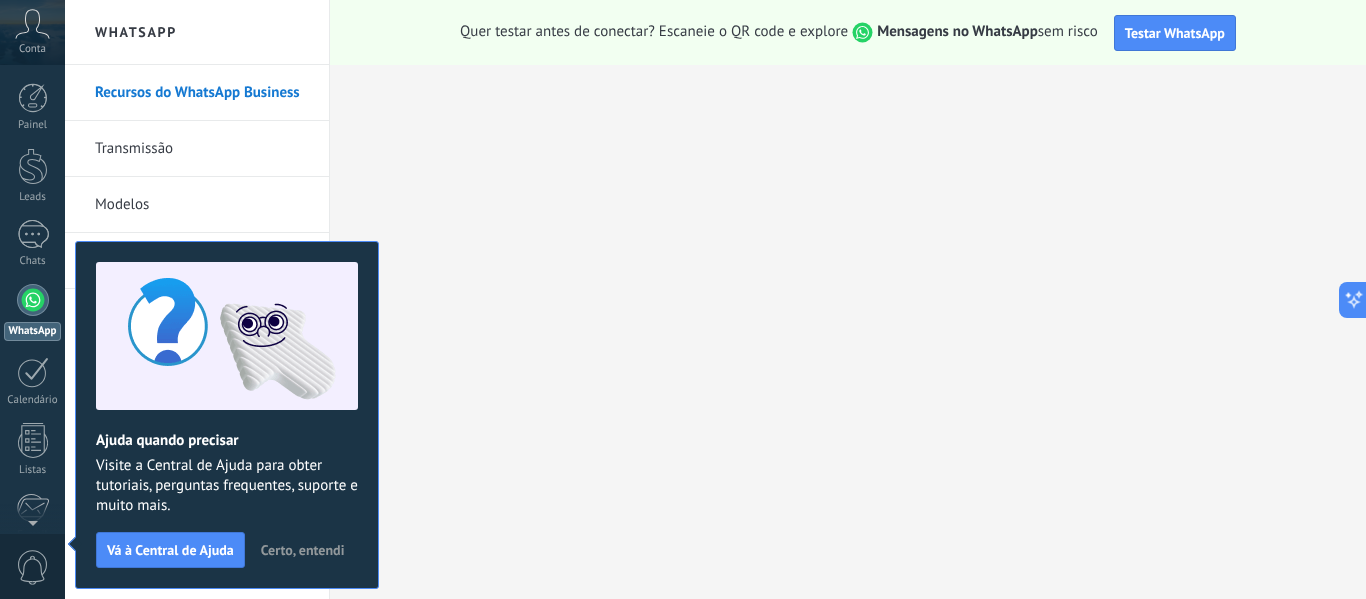 click on "Certo, entendi" at bounding box center (303, 550) 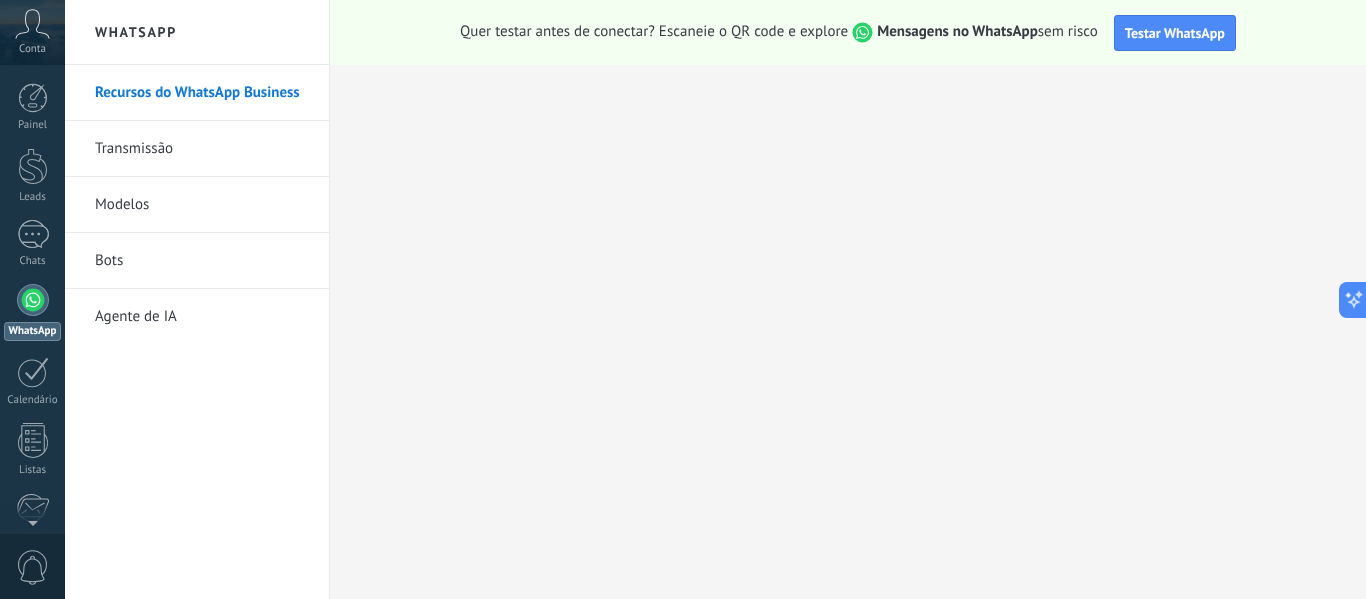 click on "Agente de IA" at bounding box center (202, 317) 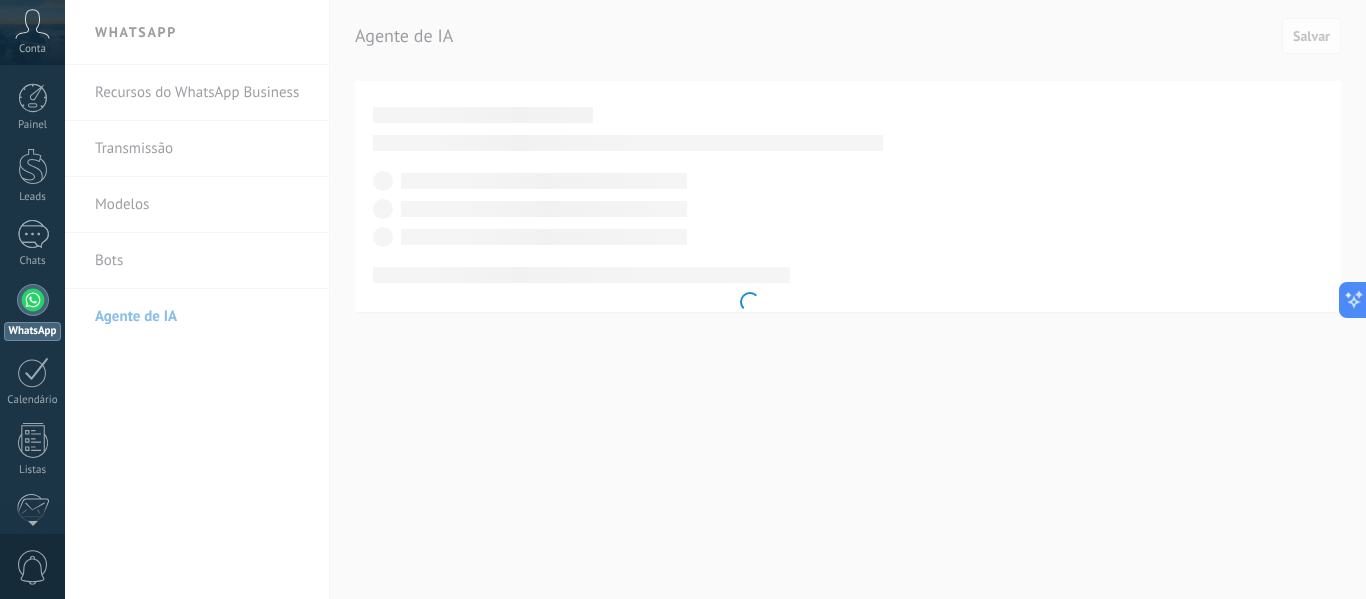 click on ".abccls-1,.abccls-2{fill-rule:evenodd}.abccls-2{fill:#fff} .abfcls-1{fill:none}.abfcls-2{fill:#fff} .abncls-1{isolation:isolate}.abncls-2{opacity:.06}.abncls-2,.abncls-3,.abncls-6{mix-blend-mode:multiply}.abncls-3{opacity:.15}.abncls-4,.abncls-8{fill:#fff}.abncls-5{fill:url(#abnlinear-gradient)}.abncls-6{opacity:.04}.abncls-7{fill:url(#abnlinear-gradient-2)}.abncls-8{fill-rule:evenodd} .abqst0{fill:#ffa200} .abwcls-1{fill:#252525} .cls-1{isolation:isolate} .acicls-1{fill:none} .aclcls-1{fill:#232323} .acnst0{display:none} .addcls-1,.addcls-2{fill:none;stroke-miterlimit:10}.addcls-1{stroke:#dfe0e5}.addcls-2{stroke:#a1a7ab} .adecls-1,.adecls-2{fill:none;stroke-miterlimit:10}.adecls-1{stroke:#dfe0e5}.adecls-2{stroke:#a1a7ab} .adqcls-1{fill:#8591a5;fill-rule:evenodd} .aeccls-1{fill:#5c9f37} .aeecls-1{fill:#f86161} .aejcls-1{fill:#8591a5;fill-rule:evenodd} .aekcls-1{fill-rule:evenodd} .aelcls-1{fill-rule:evenodd;fill:currentColor} .aemcls-1{fill-rule:evenodd;fill:currentColor} .aencls-2{fill:#f86161;opacity:.3}" at bounding box center [683, 299] 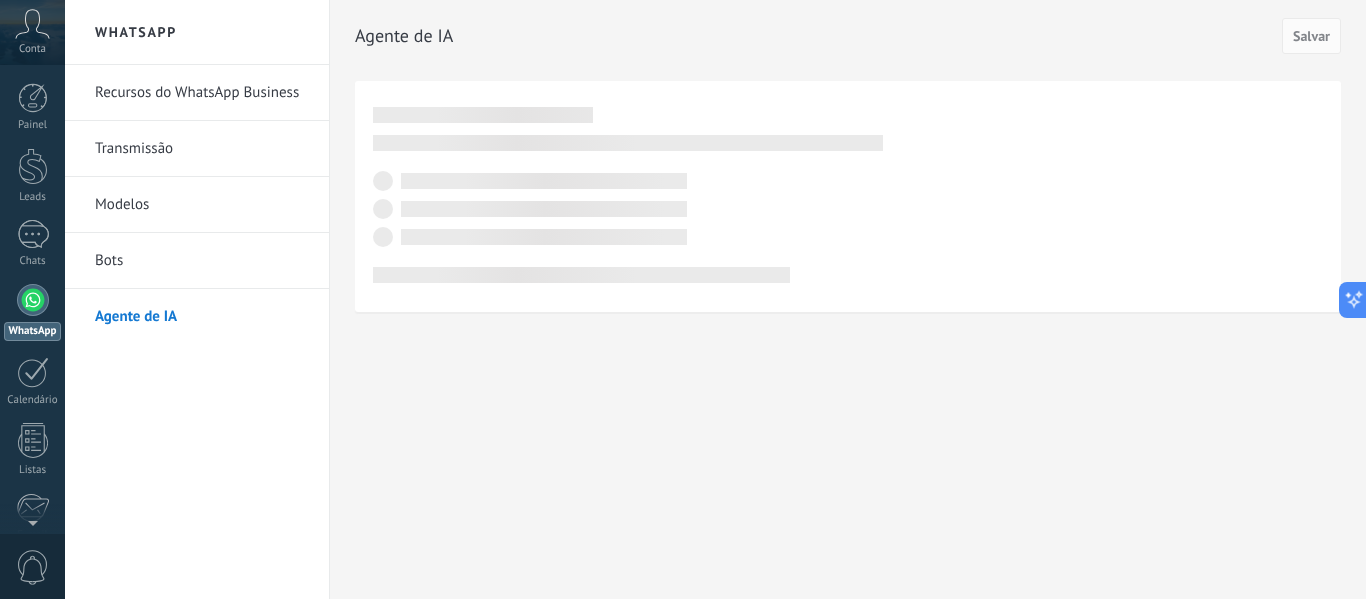 click on "Transmissão" at bounding box center (202, 149) 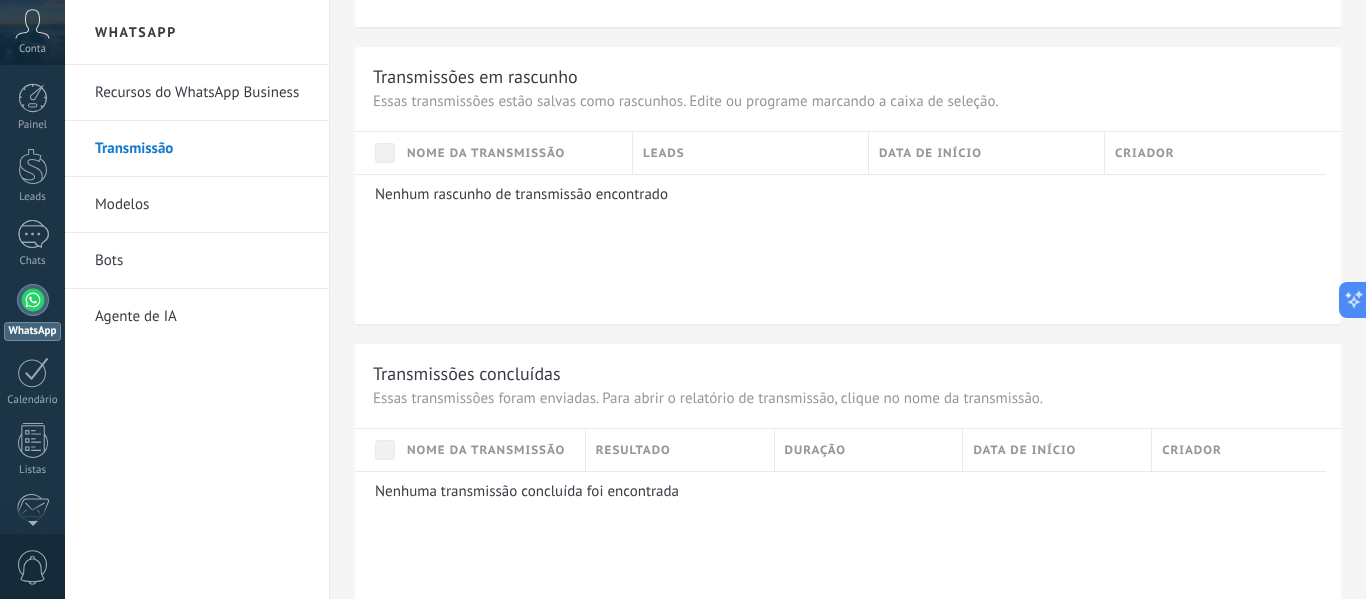 scroll, scrollTop: 972, scrollLeft: 0, axis: vertical 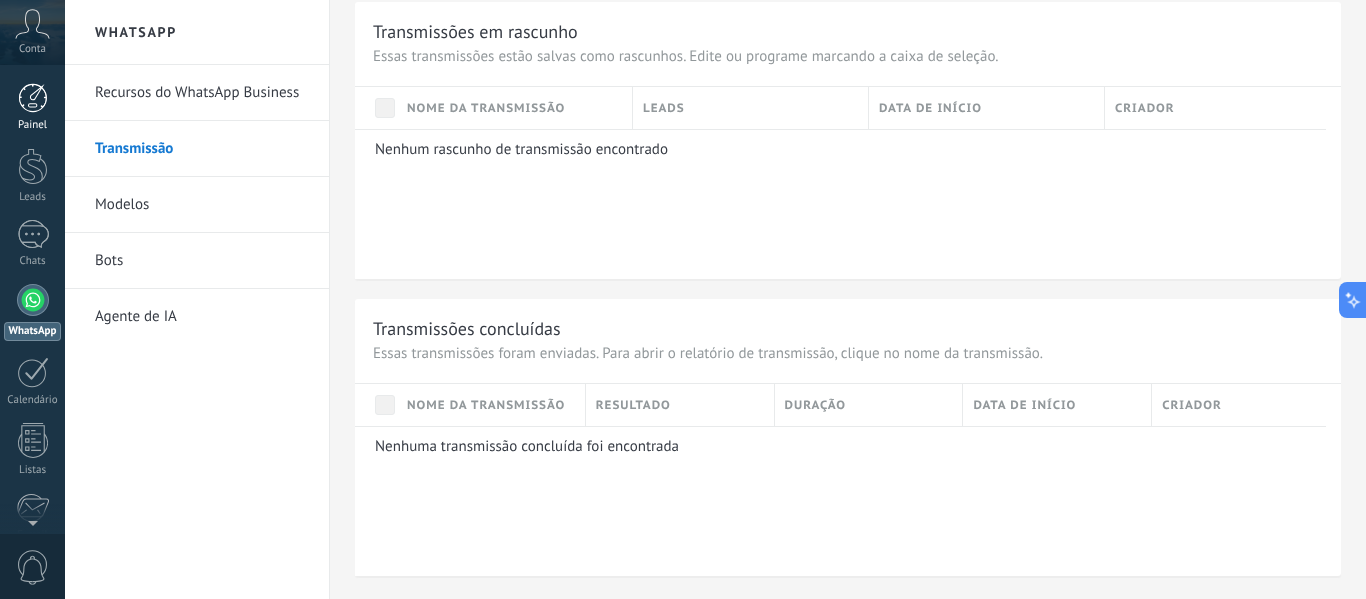 click at bounding box center (33, 98) 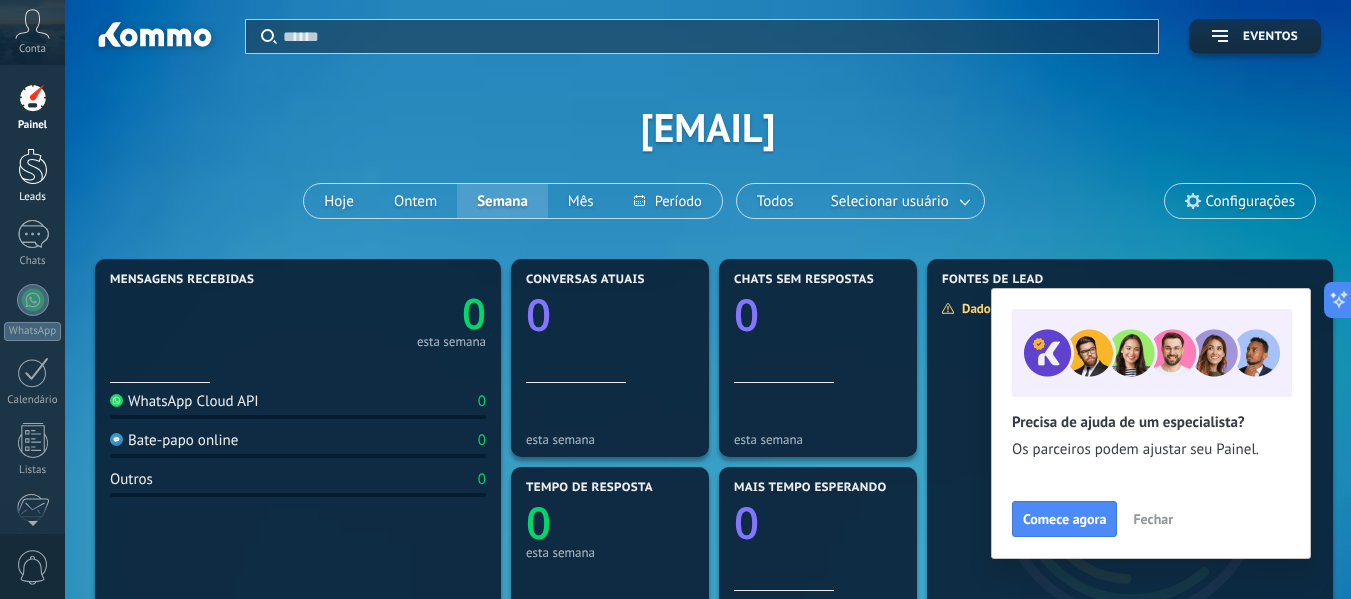 click at bounding box center (33, 166) 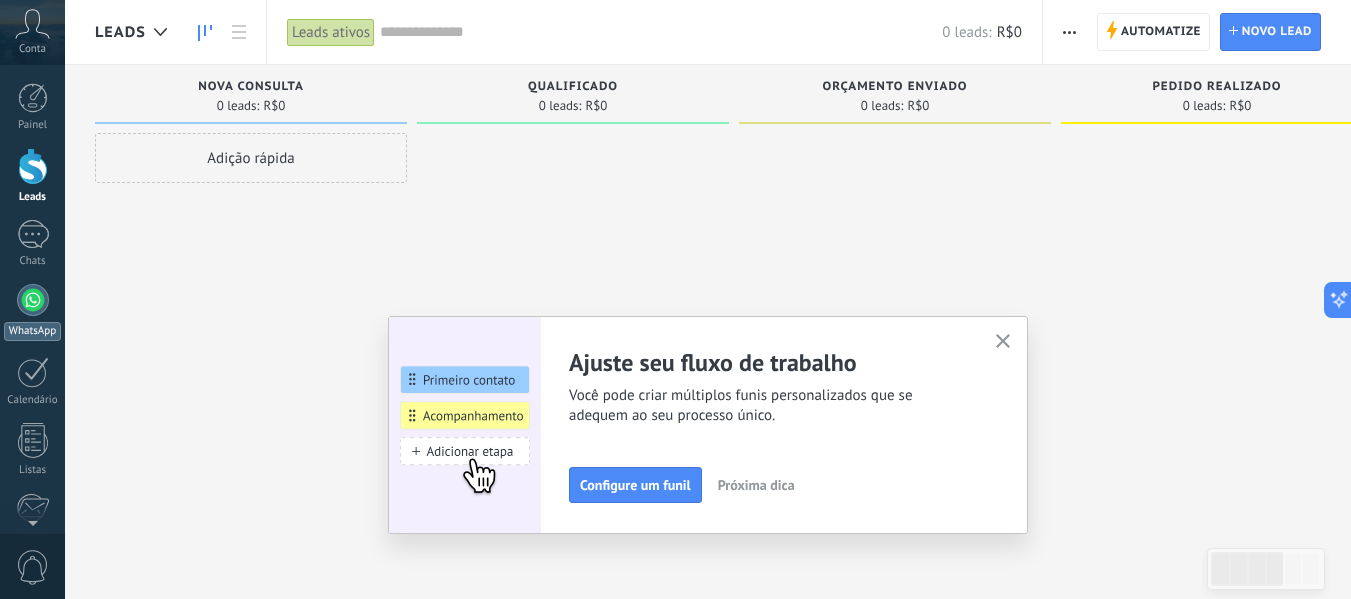 click at bounding box center (33, 300) 